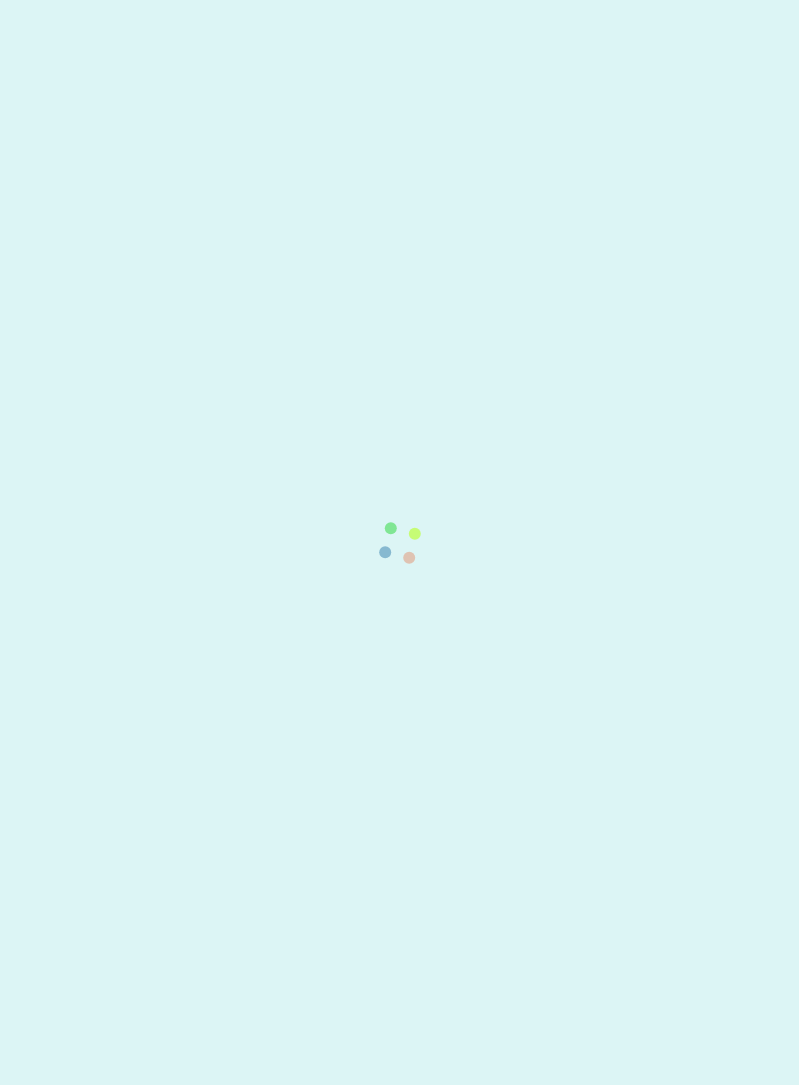 scroll, scrollTop: 0, scrollLeft: 0, axis: both 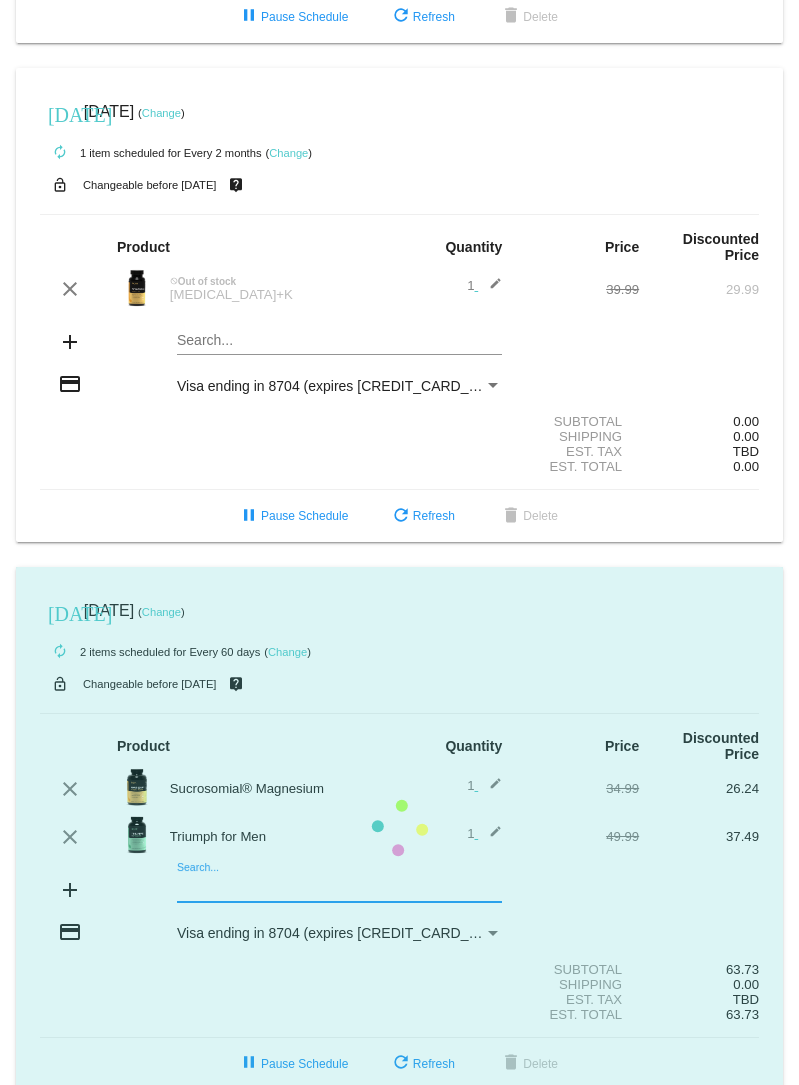 click on "[DATE]
[DATE]
( Change )
autorenew
2
items
scheduled for Every 60 days
( Change )
lock_open
Changeable before [DATE]
live_help
Product
Quantity
Price
Discounted Price
edit" 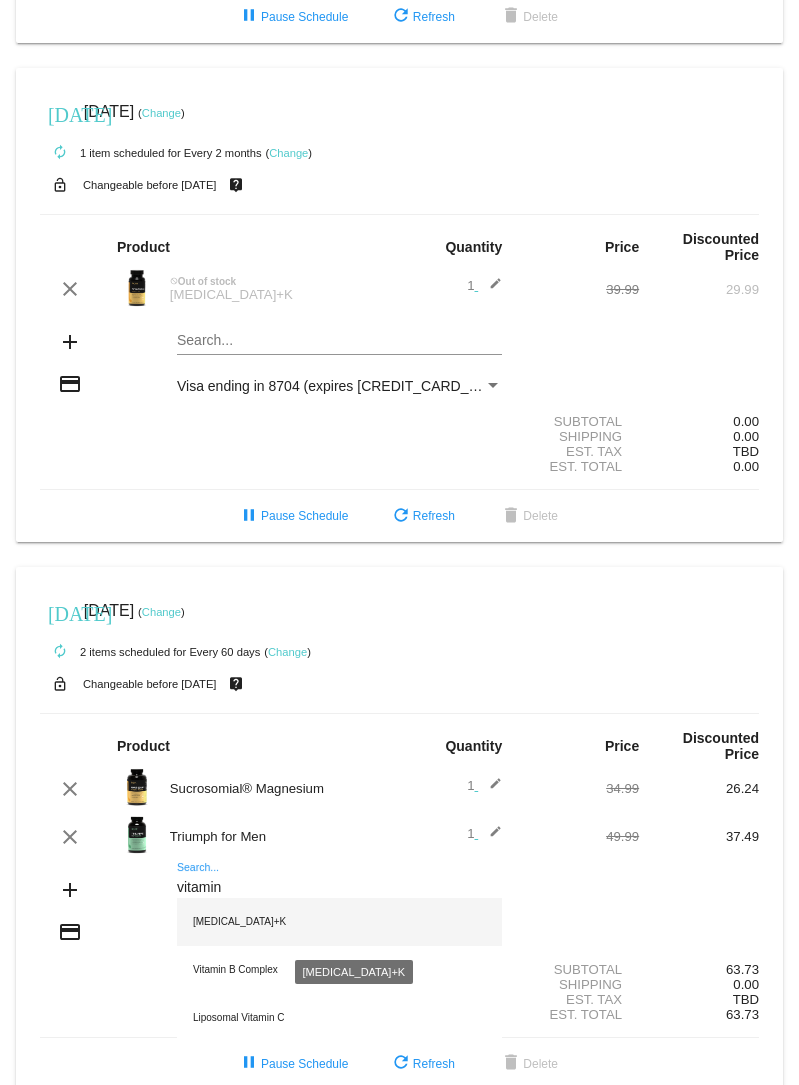 type on "vitamin" 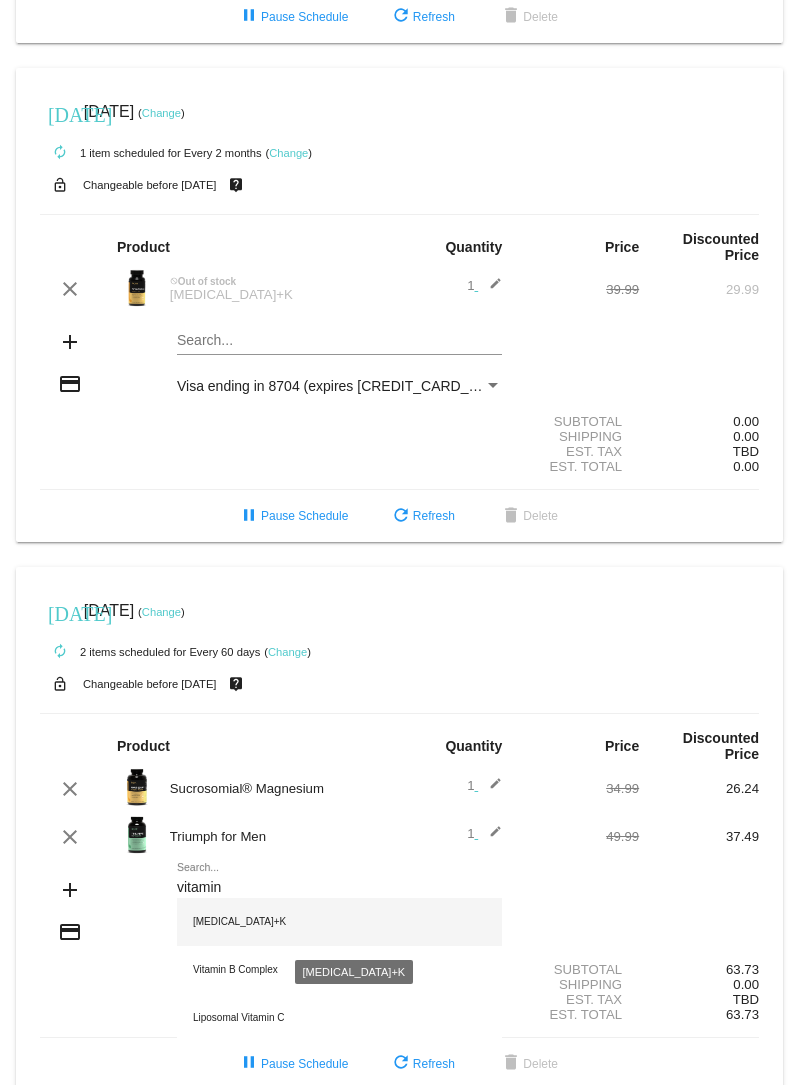 click on "[MEDICAL_DATA]+K" 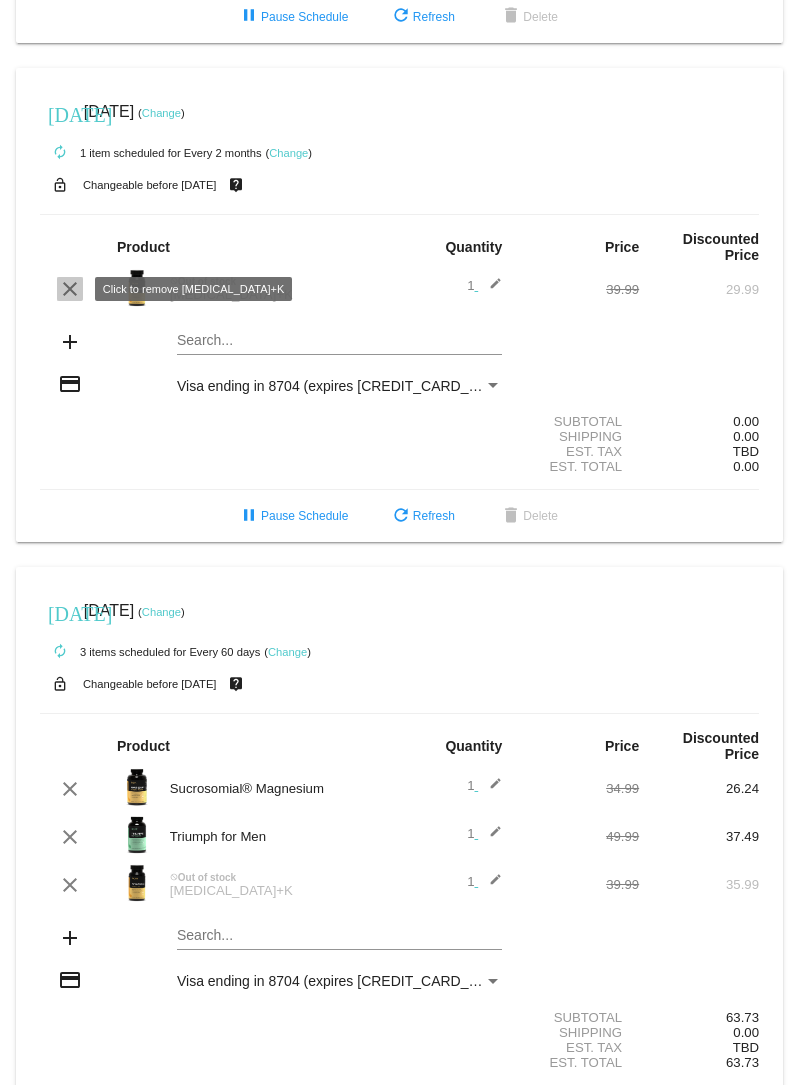 click on "clear" 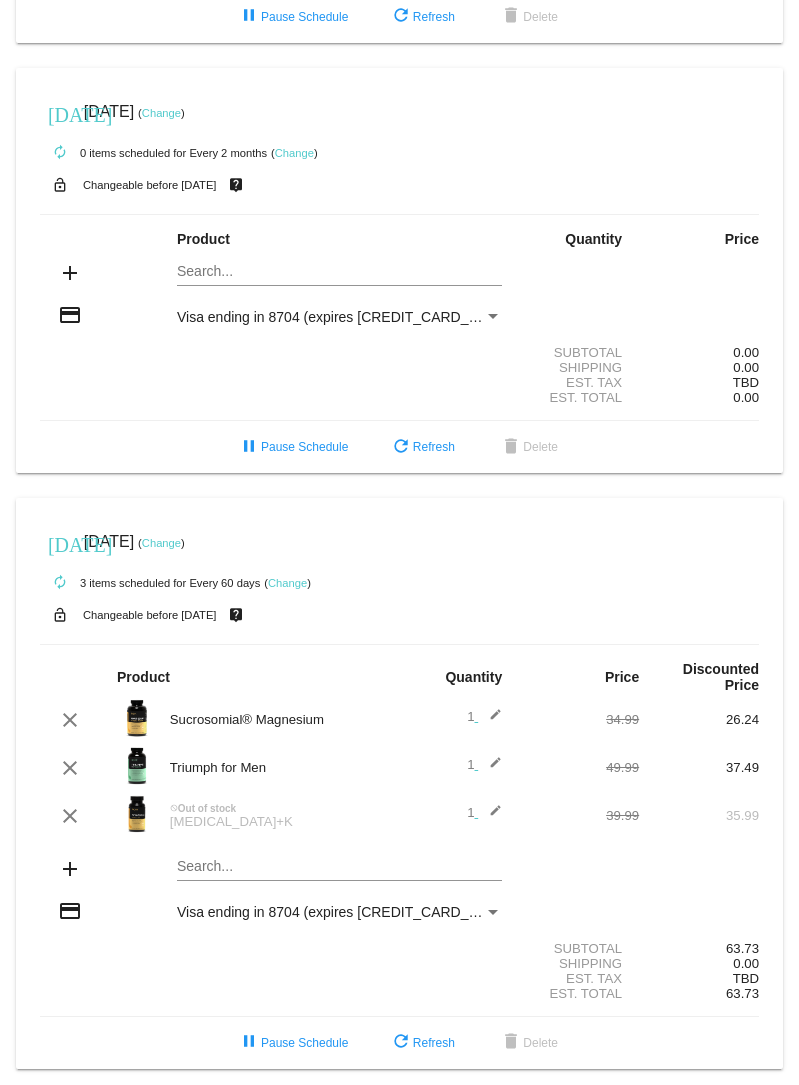 scroll, scrollTop: 542, scrollLeft: 0, axis: vertical 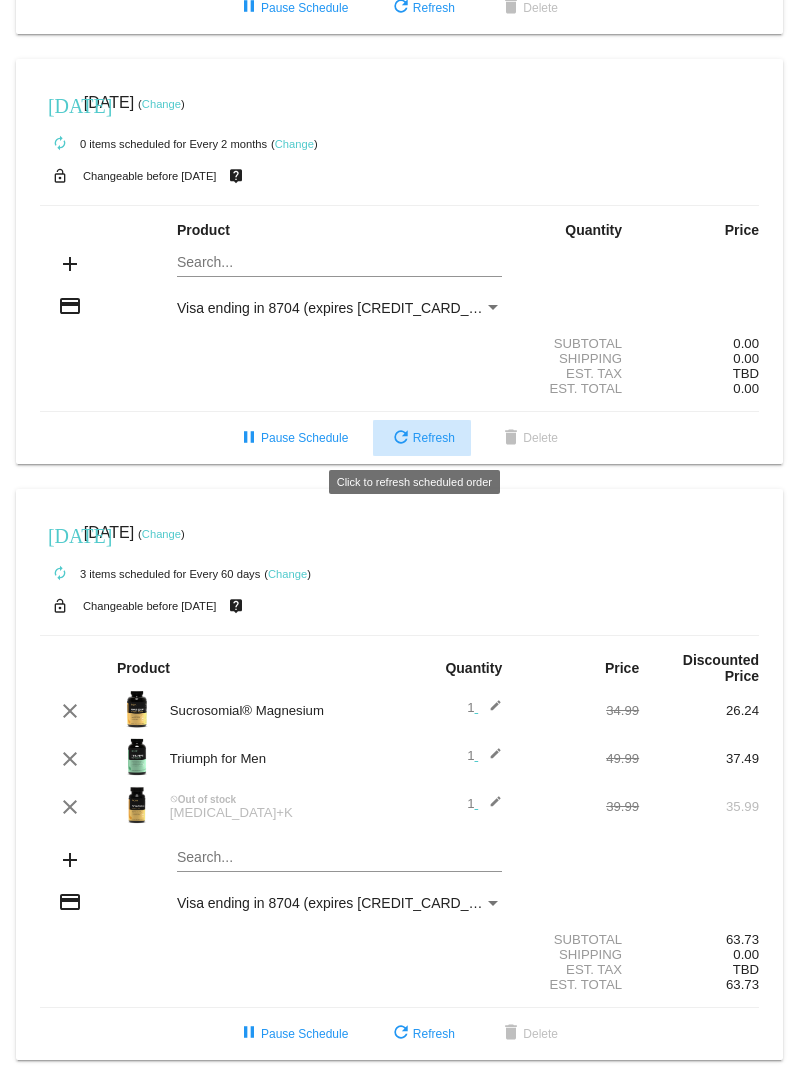 click on "refresh  Refresh" 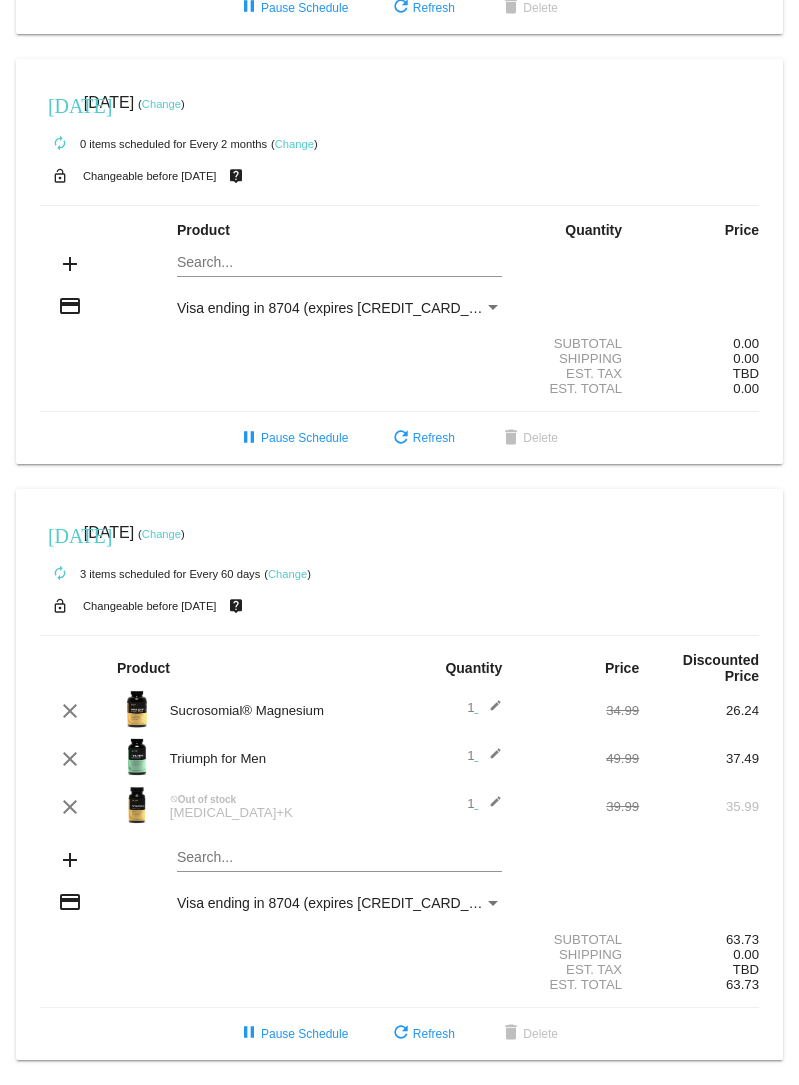 scroll, scrollTop: 275, scrollLeft: 0, axis: vertical 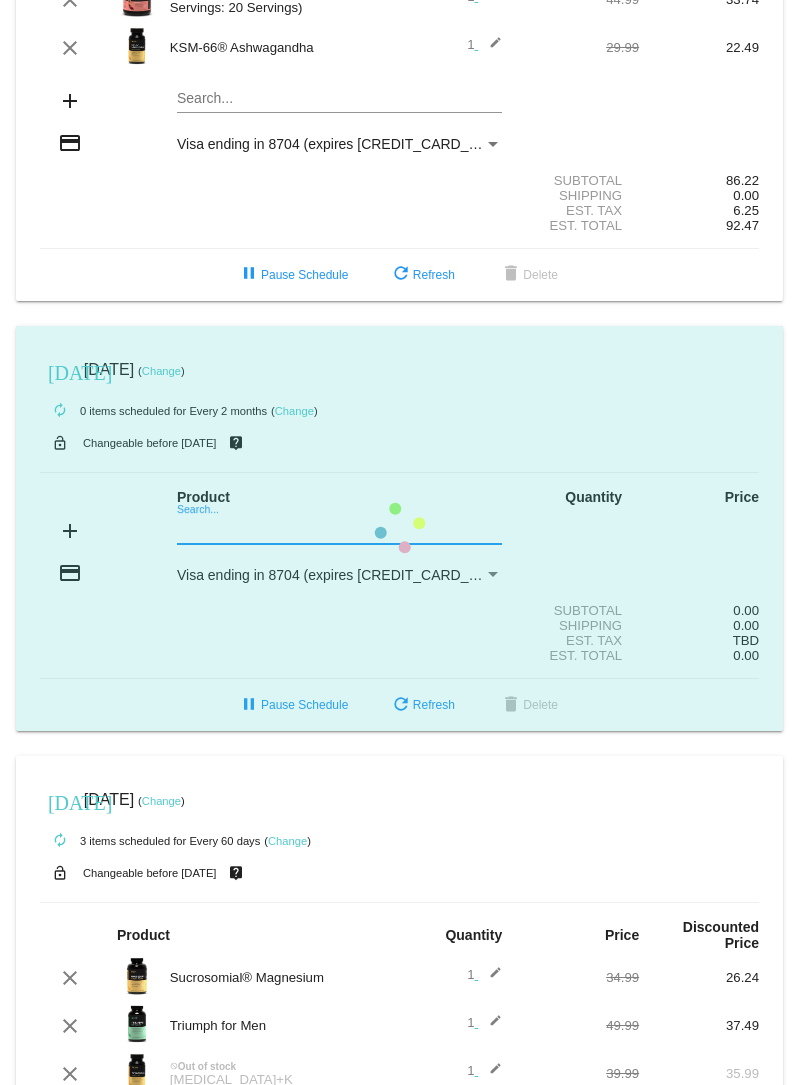 click on "[DATE]
[DATE]
( Change )
autorenew
0
items
scheduled for Every 2 months
( Change )
lock_open
Changeable before [DATE]
live_help
Product
Quantity
Price
add" 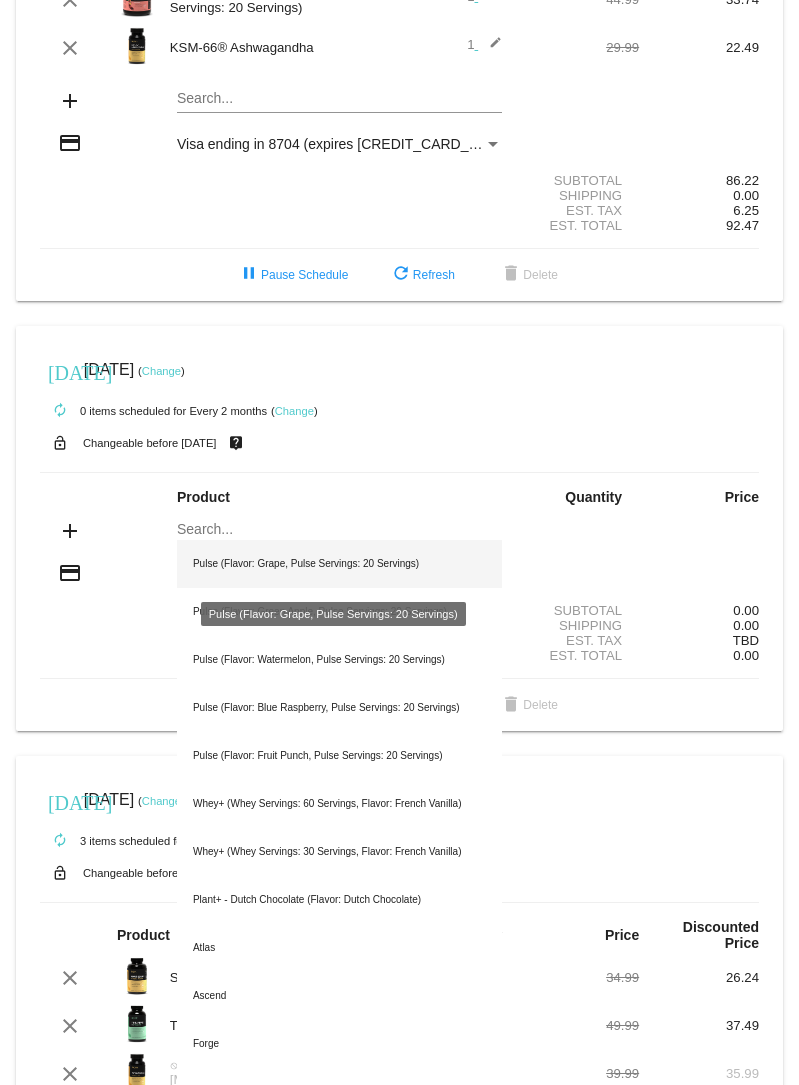 click on "Pulse (Flavor: Grape, Pulse Servings: 20 Servings)" 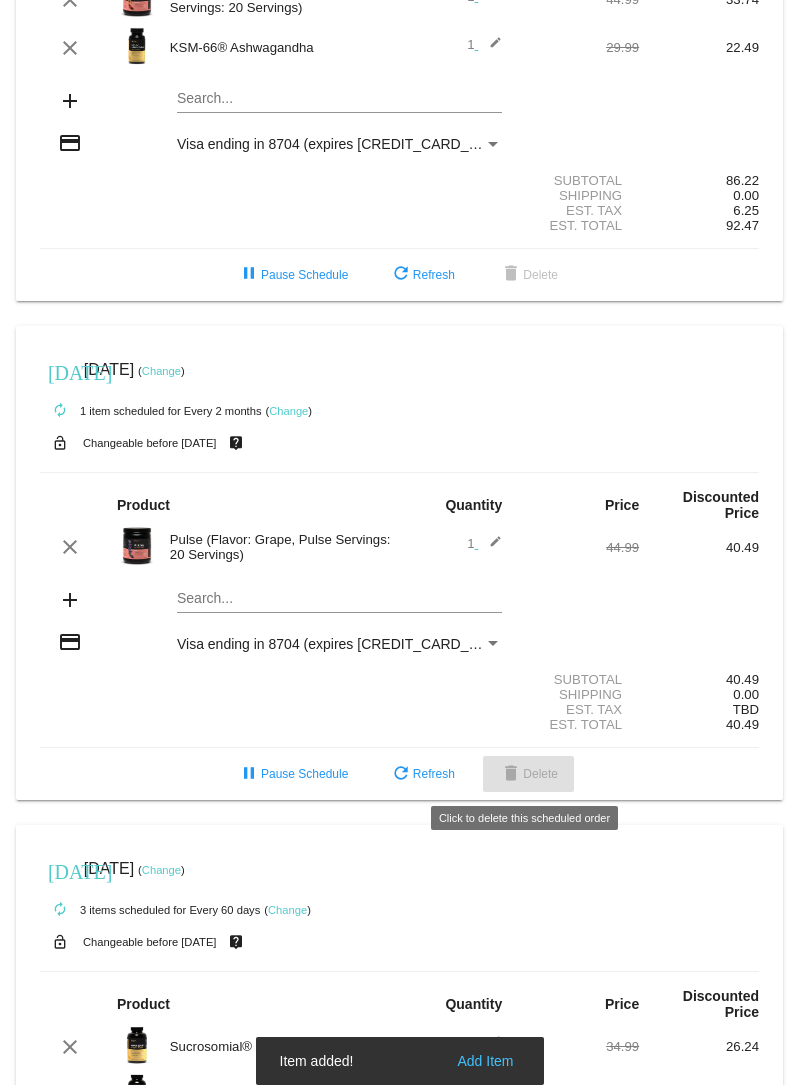 click on "delete  Delete" 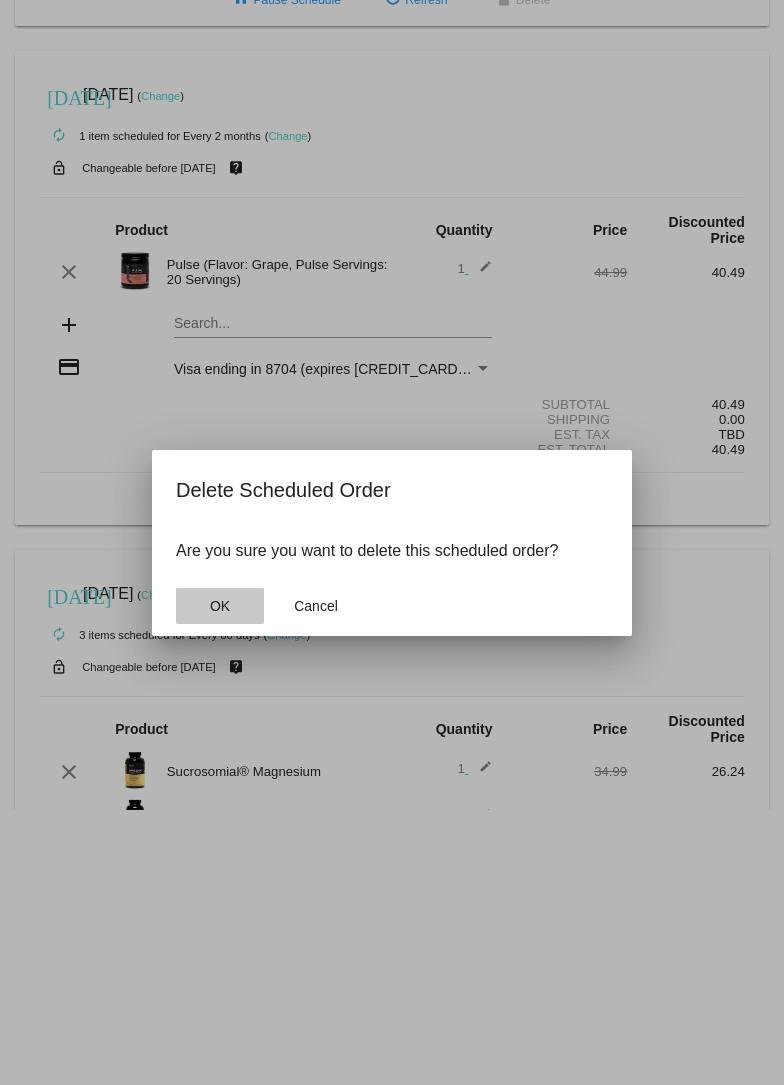 click on "OK" 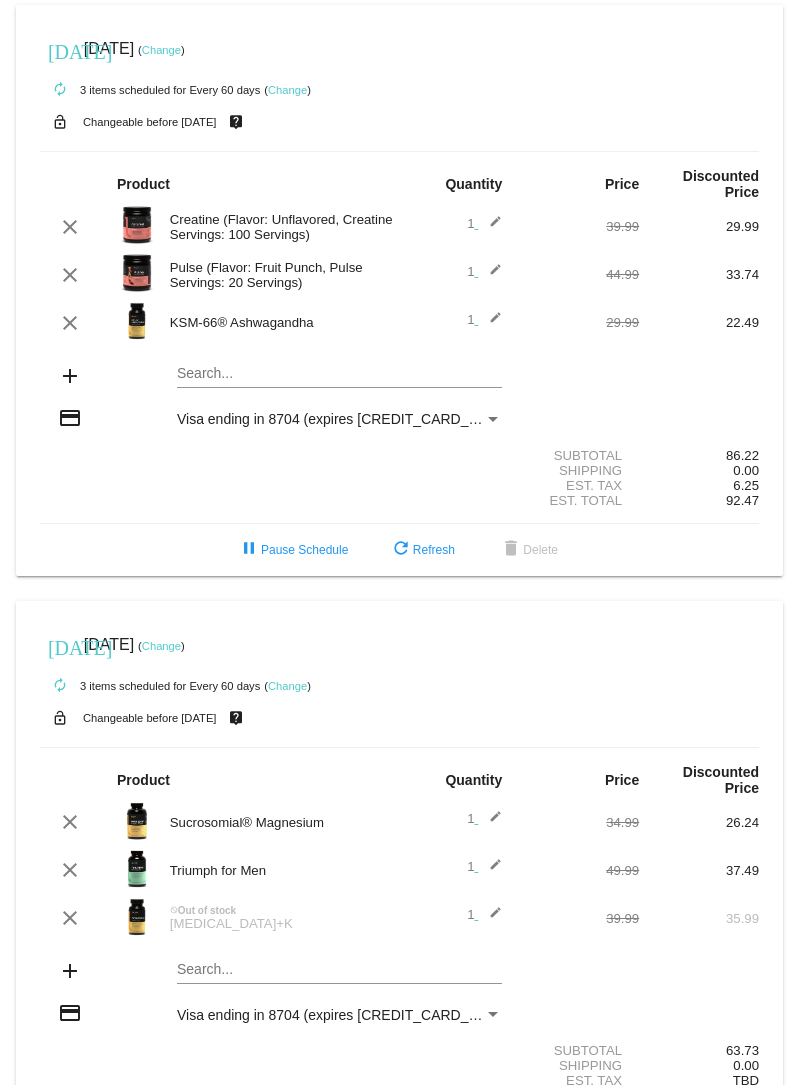 scroll, scrollTop: 111, scrollLeft: 0, axis: vertical 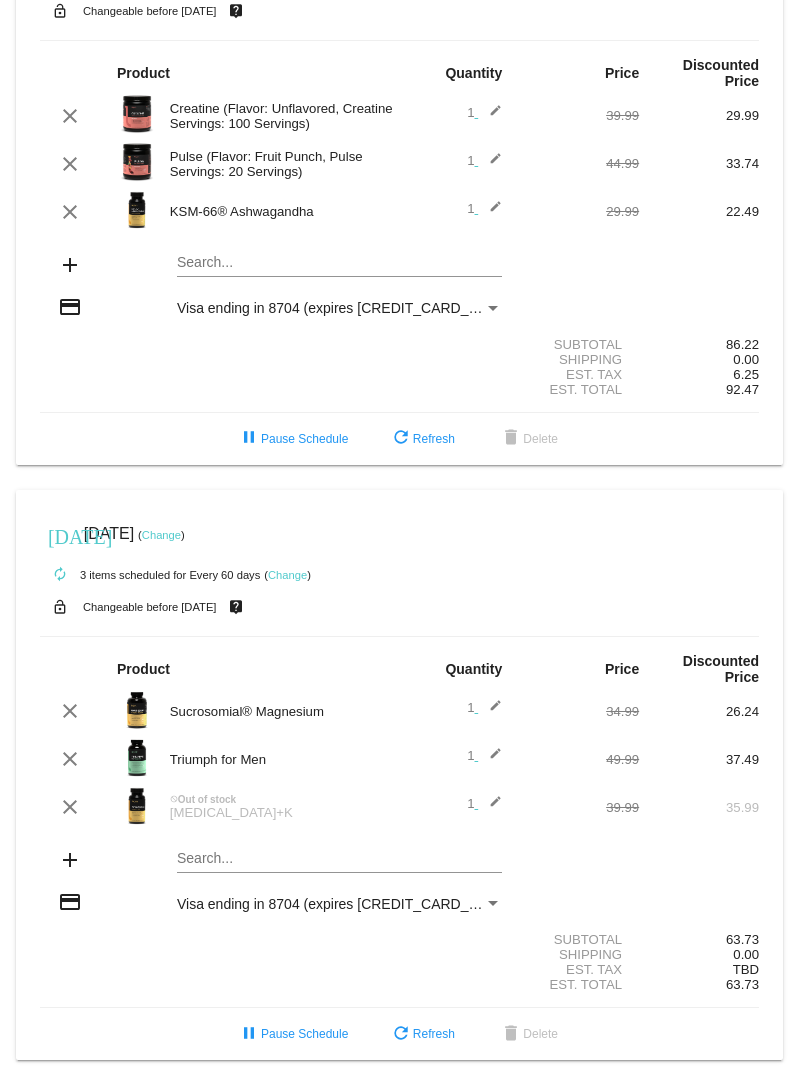 click on "Change" 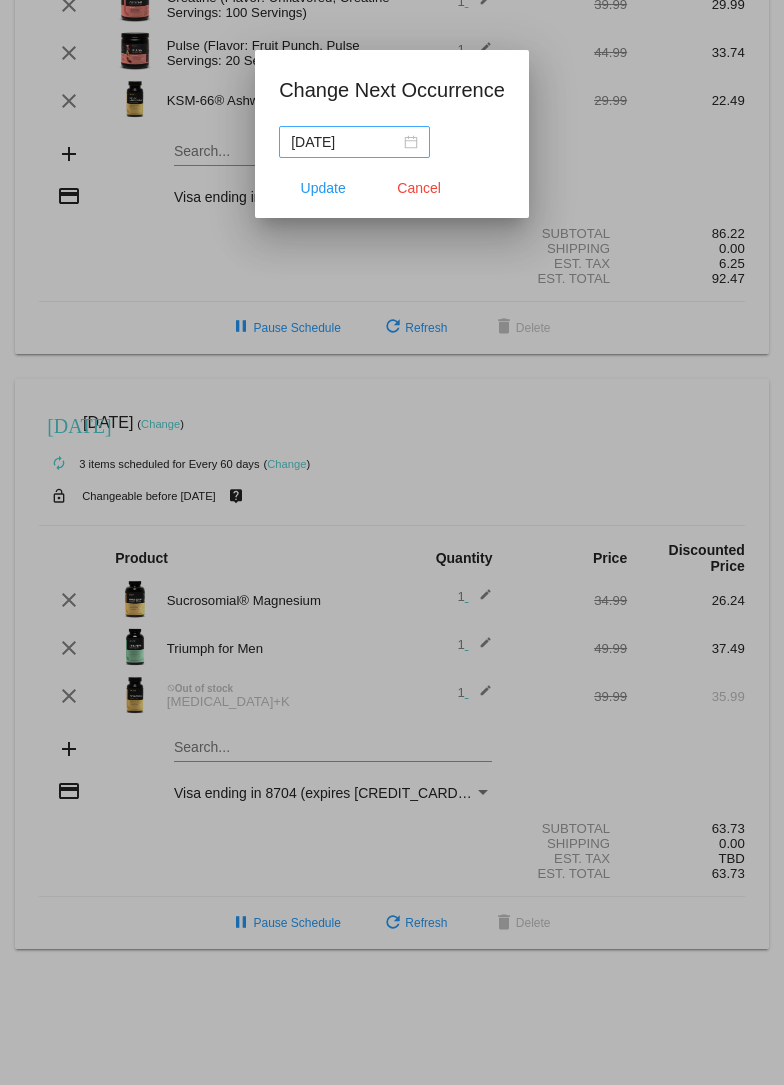 click on "[DATE]" at bounding box center [354, 142] 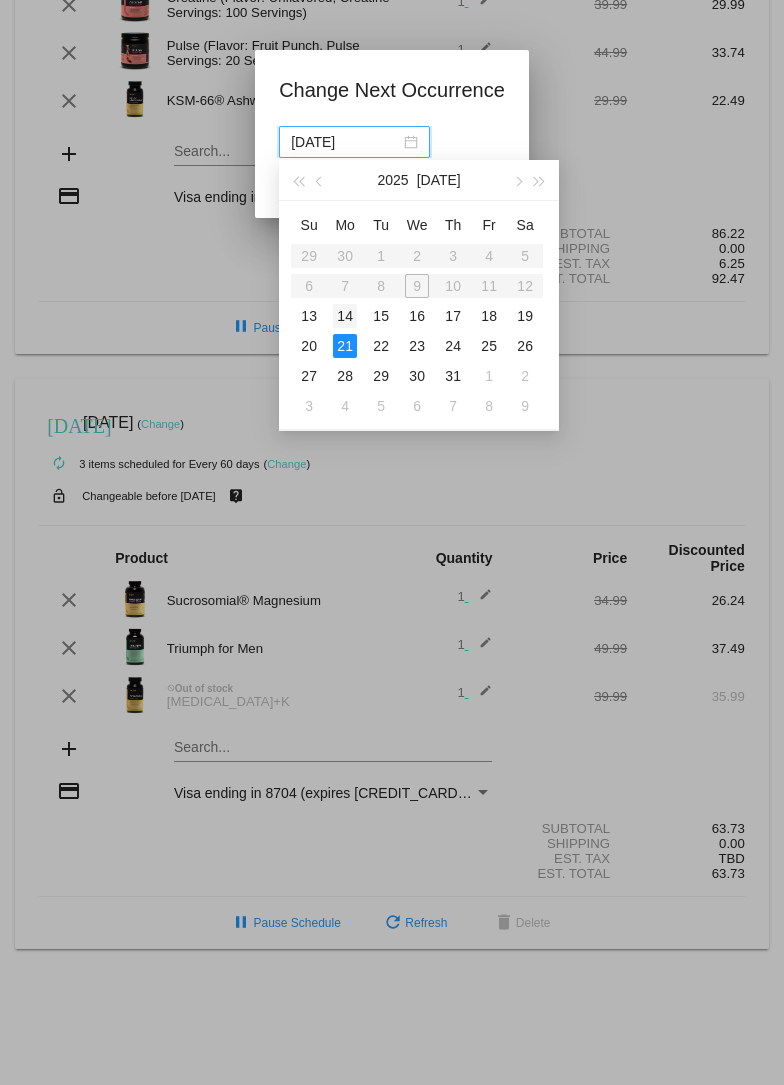 click on "14" at bounding box center [345, 316] 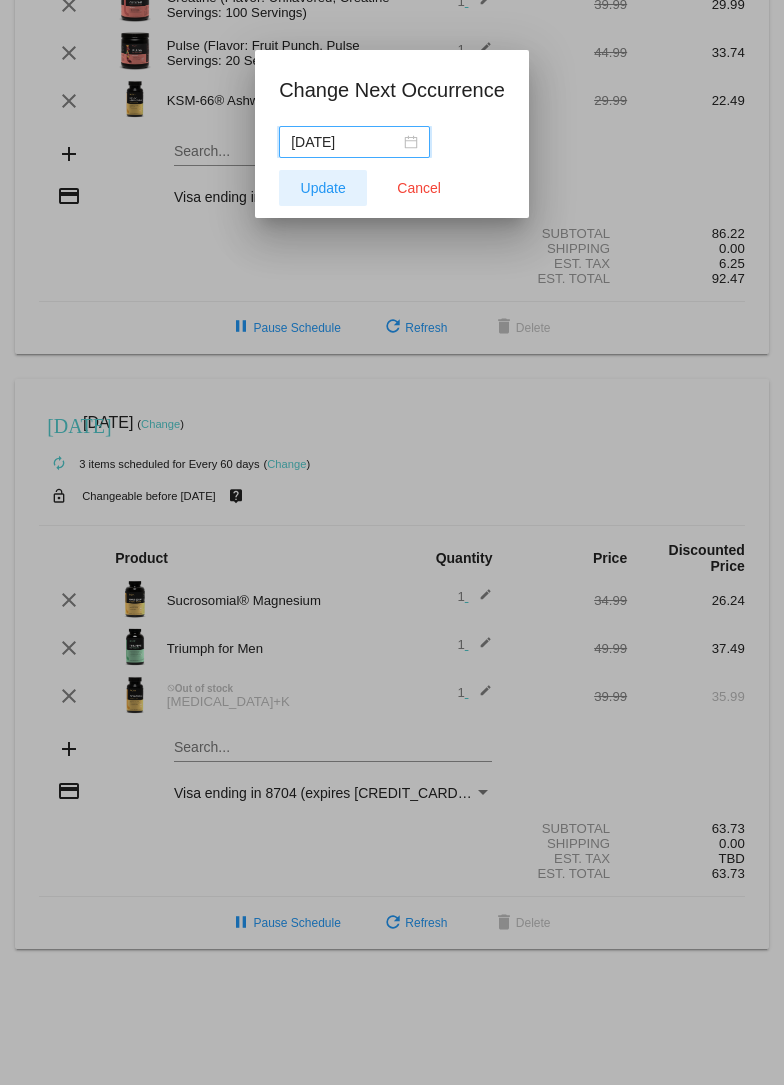 click on "Update" 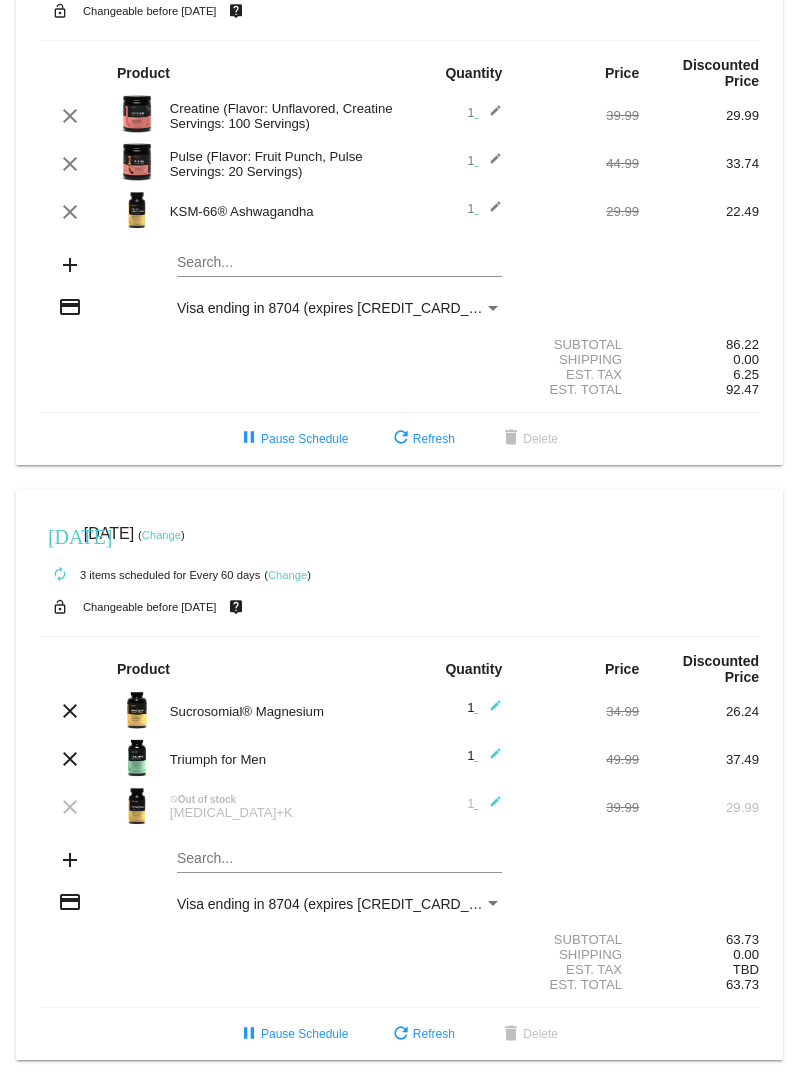 scroll, scrollTop: 0, scrollLeft: 0, axis: both 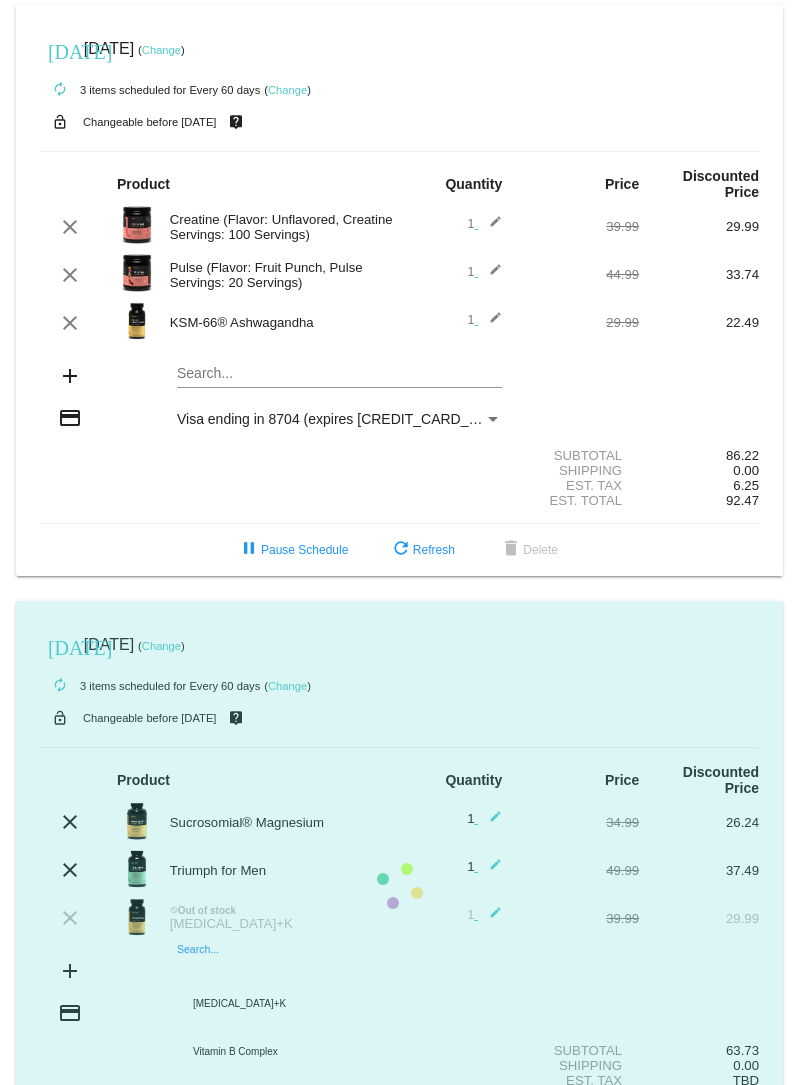 click on "[DATE]
[DATE]
( Change )
autorenew
3
items
scheduled for Every 60 days
( Change )
lock_open
Changeable before [DATE]
live_help
Product
Quantity
Price
Discounted Price
edit" 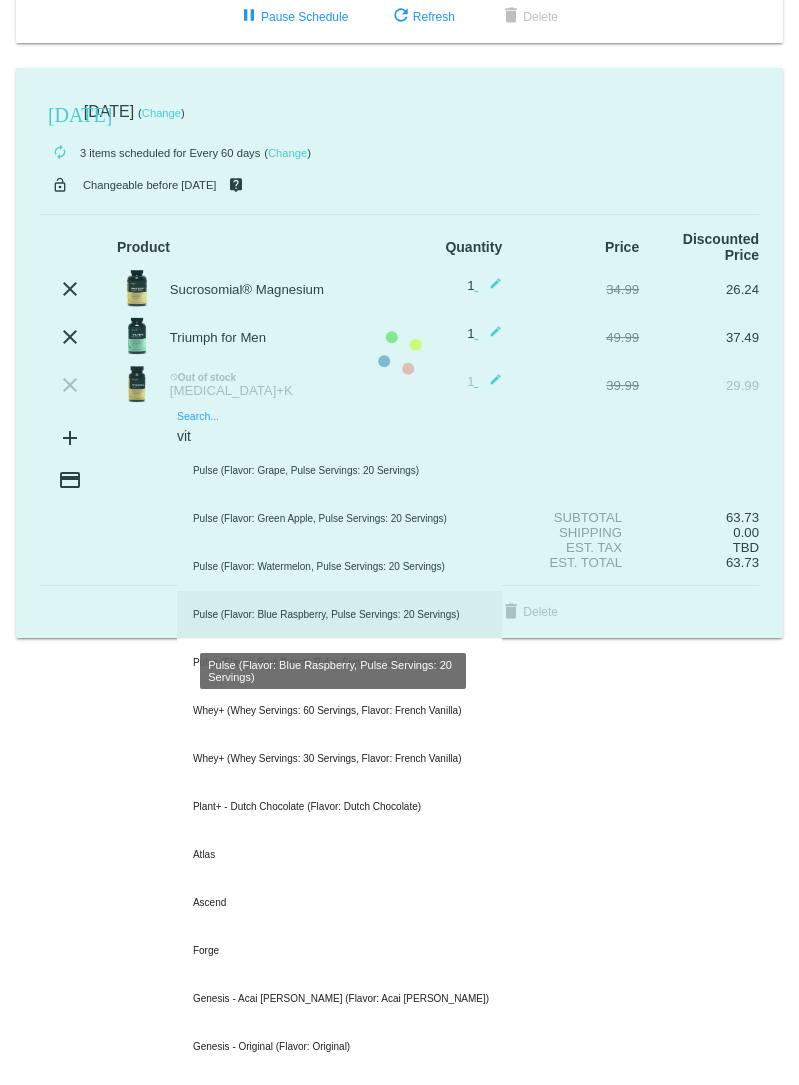scroll, scrollTop: 111, scrollLeft: 0, axis: vertical 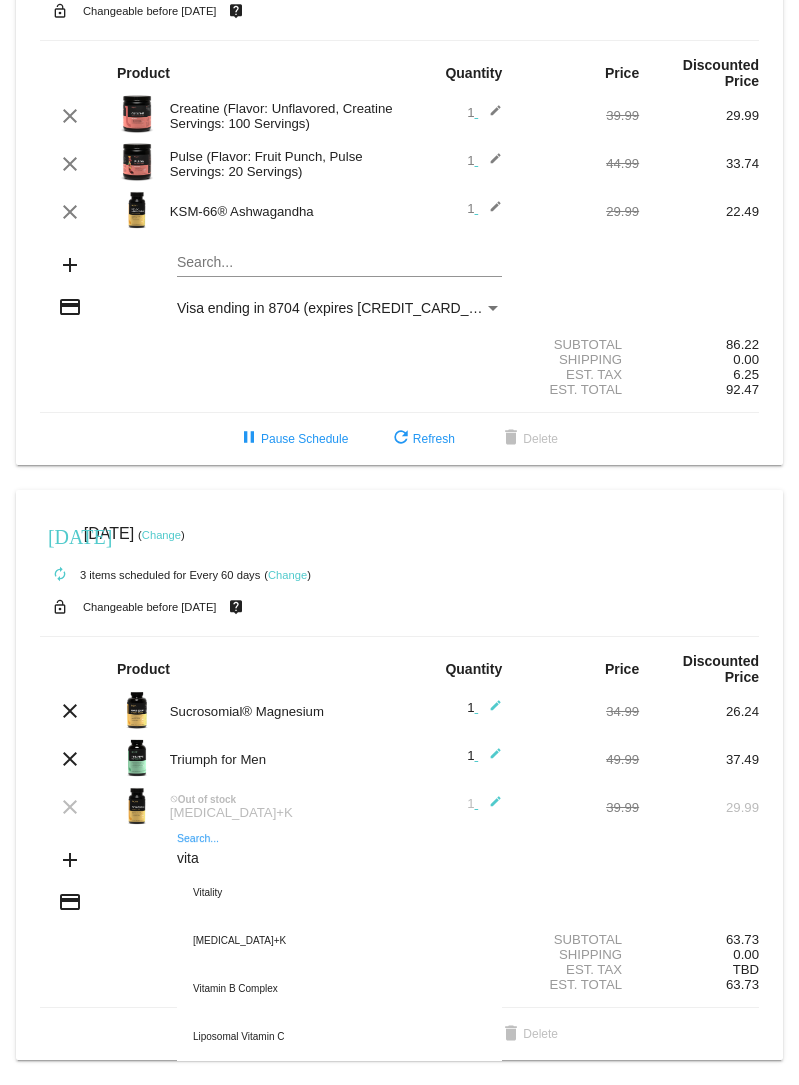 type on "vita" 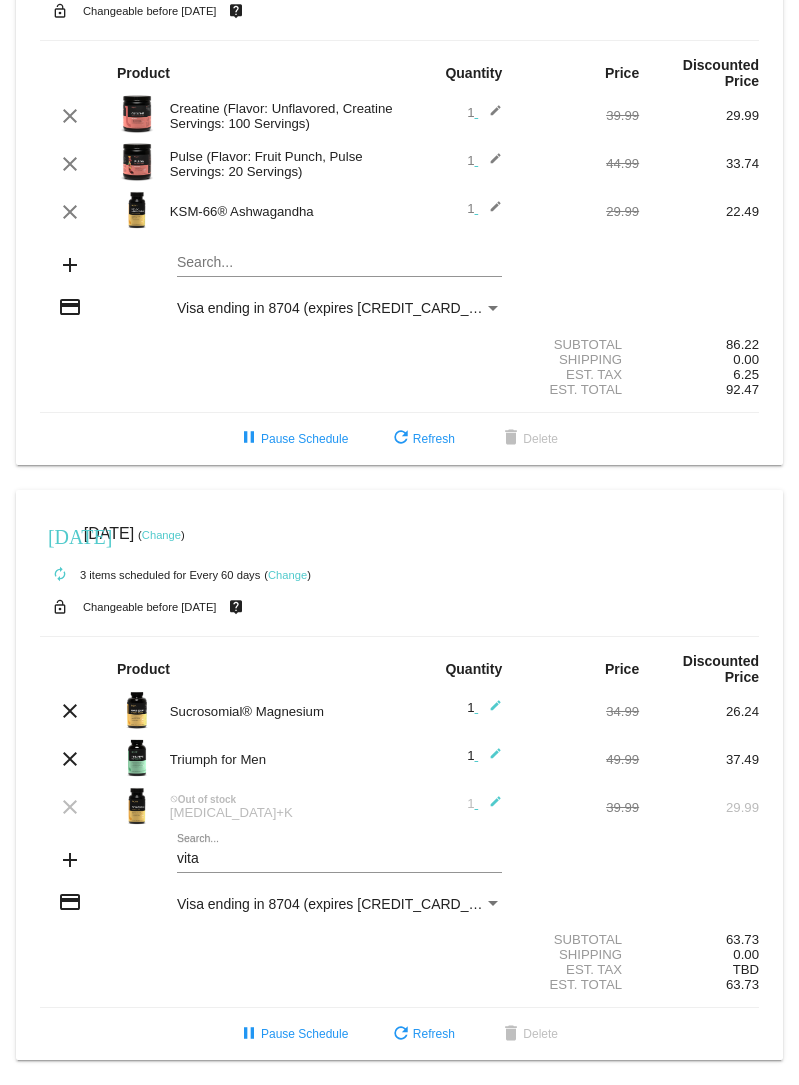 scroll, scrollTop: 0, scrollLeft: 0, axis: both 